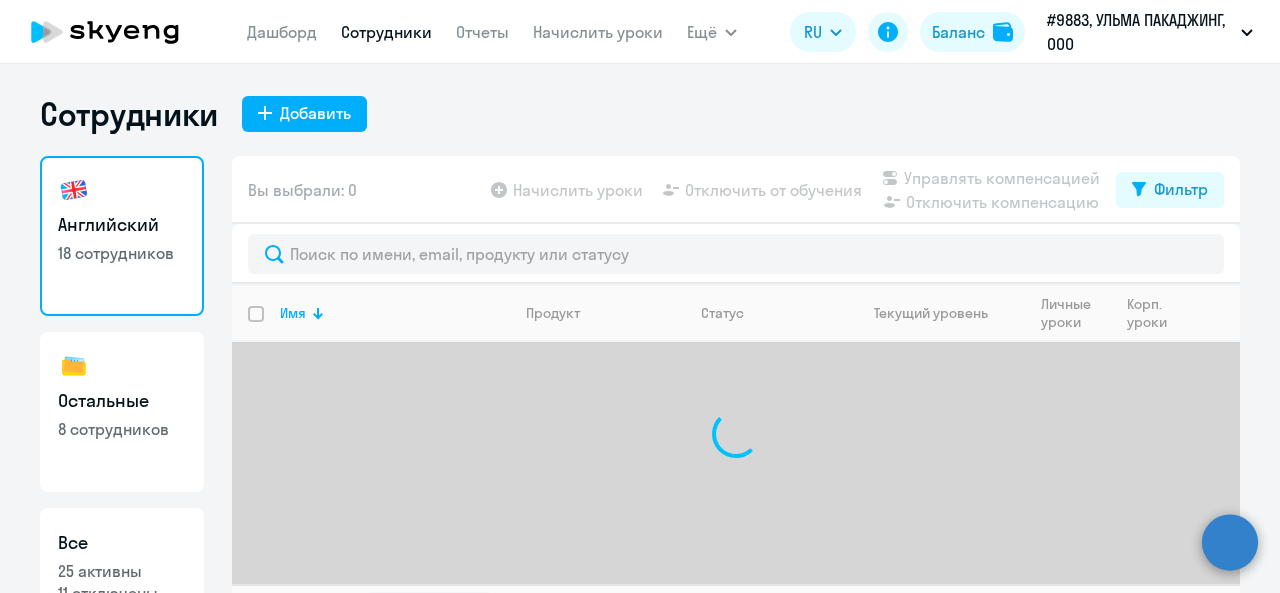 select on "30" 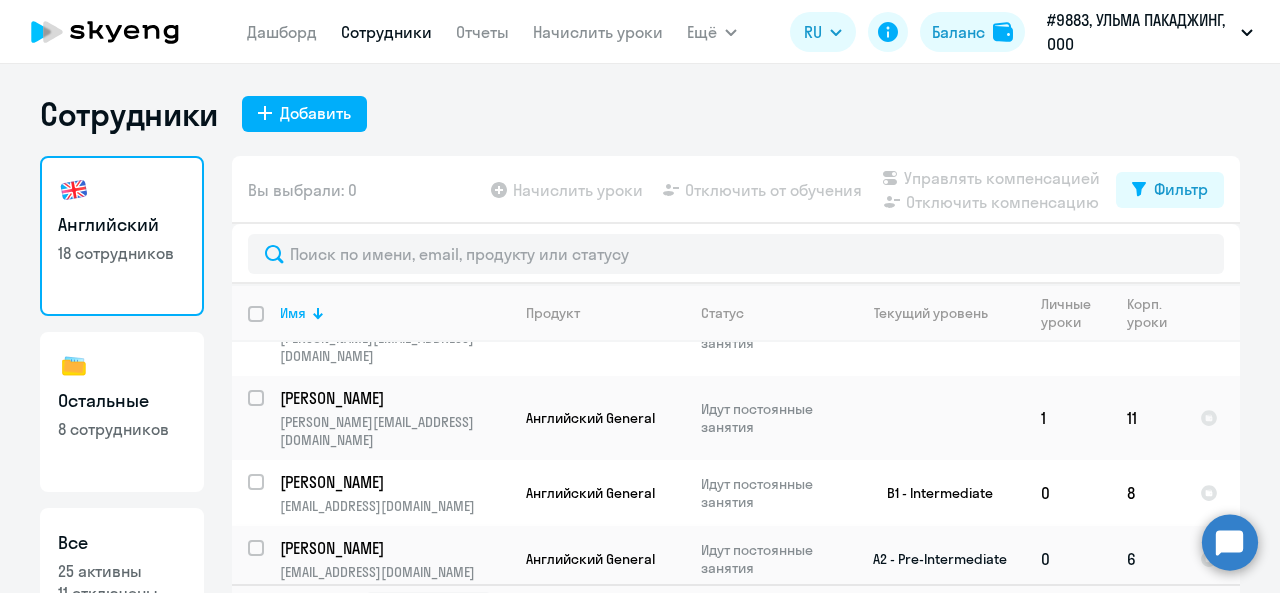 scroll, scrollTop: 1030, scrollLeft: 0, axis: vertical 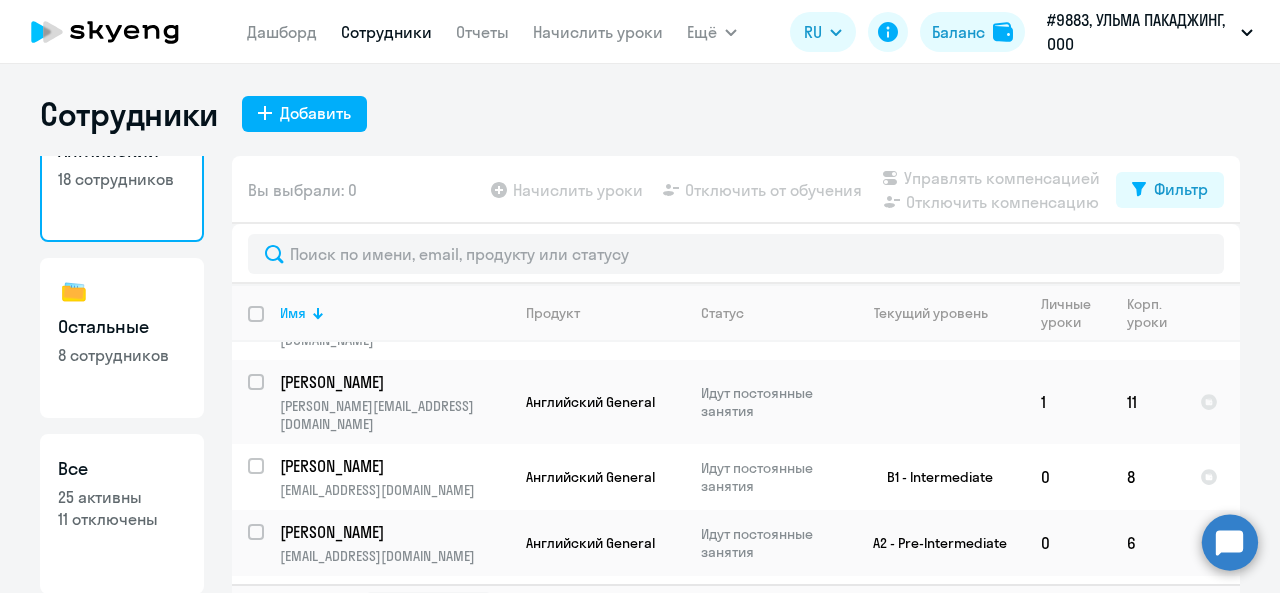 click on "25 активны" 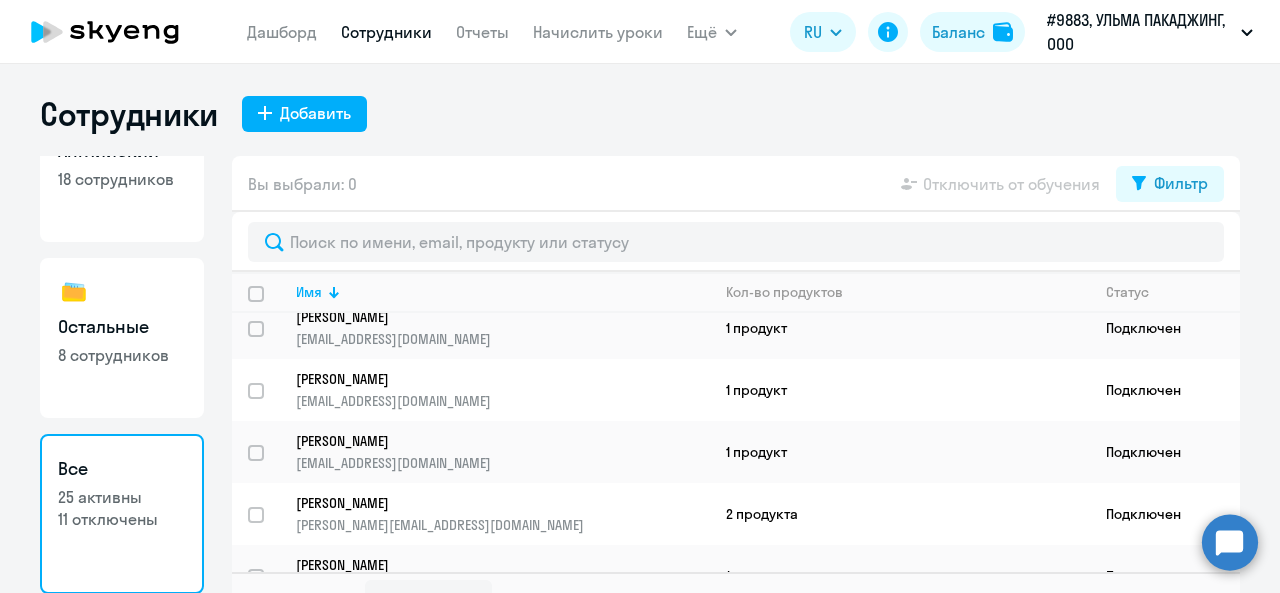 scroll, scrollTop: 157, scrollLeft: 0, axis: vertical 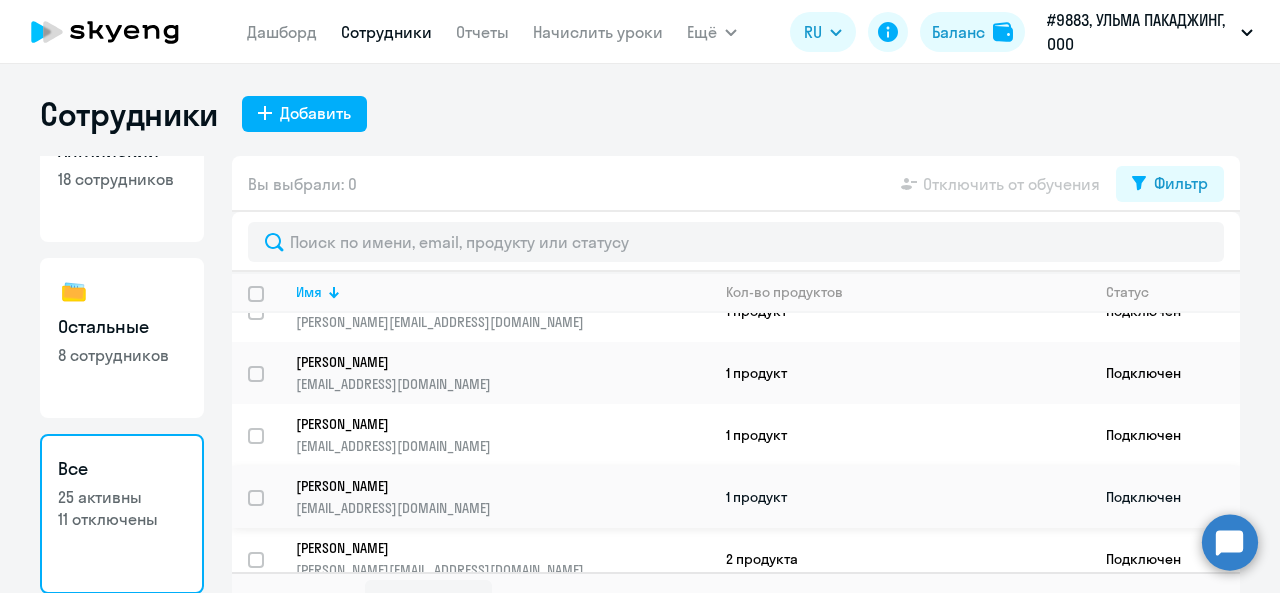 click on "[EMAIL_ADDRESS][DOMAIN_NAME]" 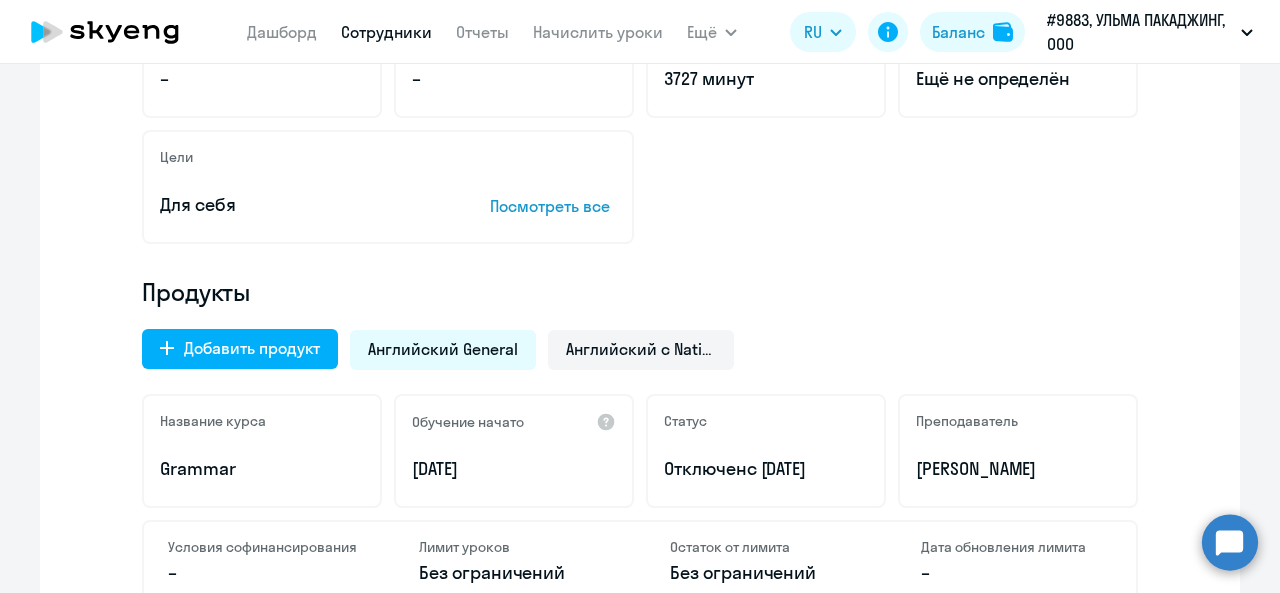 scroll, scrollTop: 500, scrollLeft: 0, axis: vertical 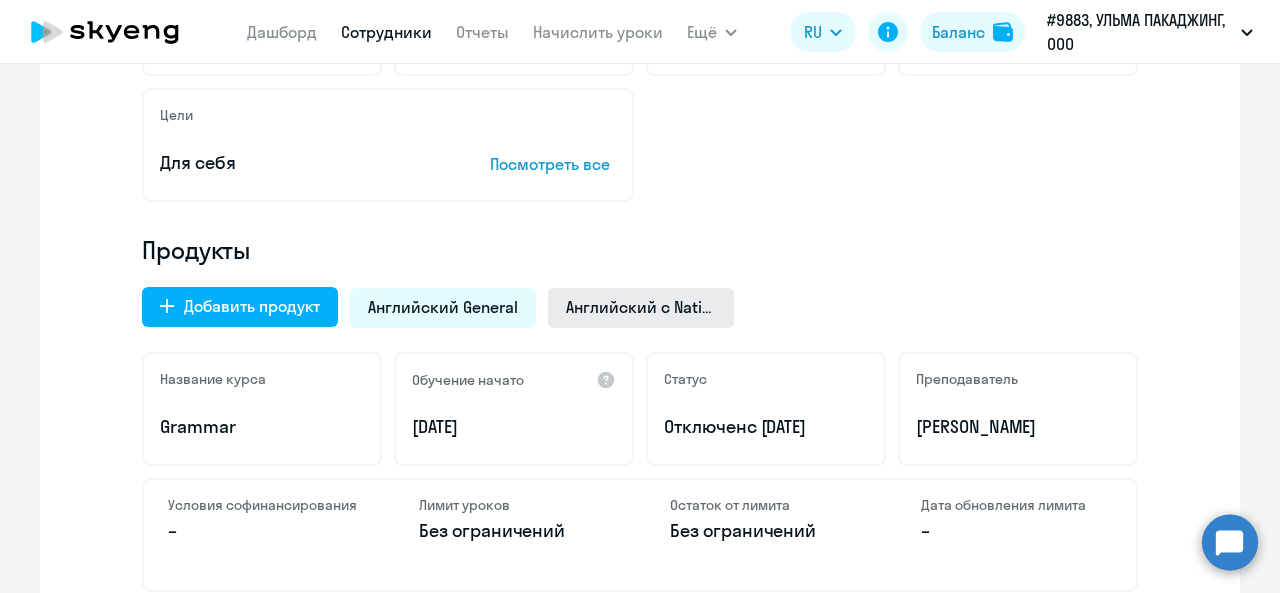 click on "Английский с Native" 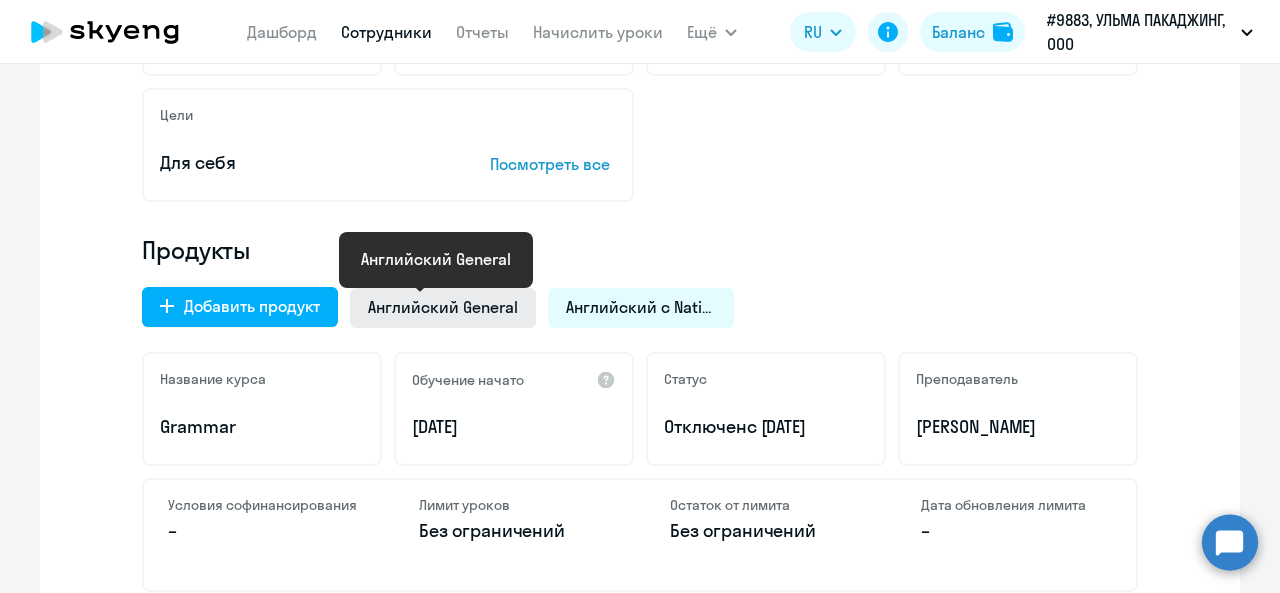 click on "Английский General" 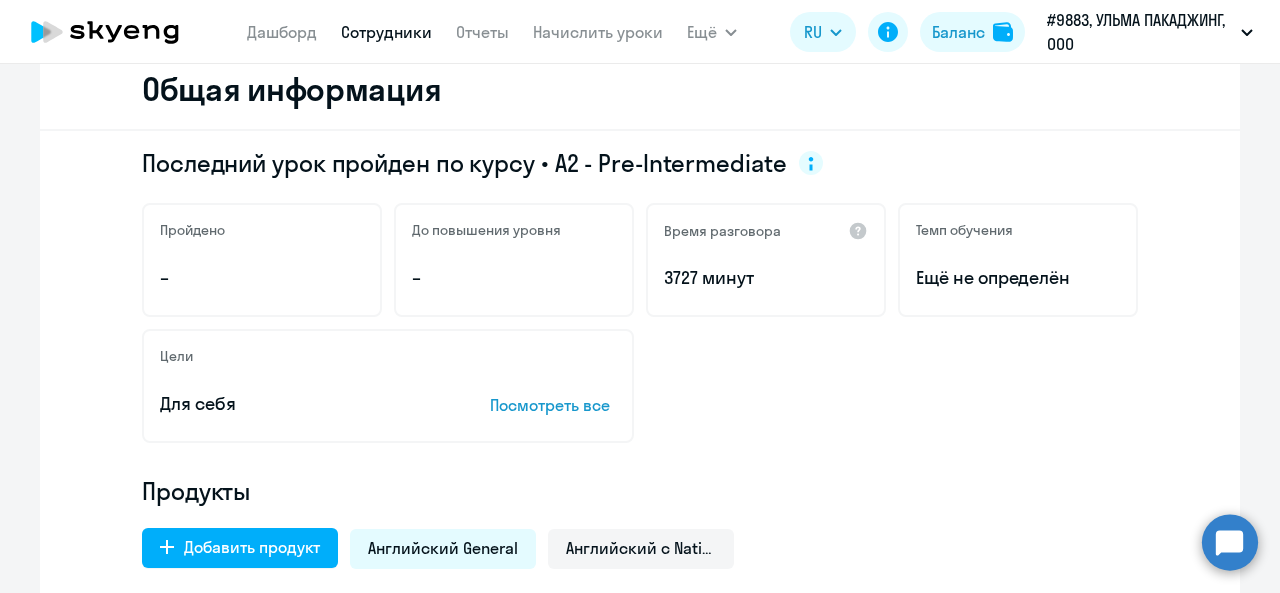 scroll, scrollTop: 0, scrollLeft: 0, axis: both 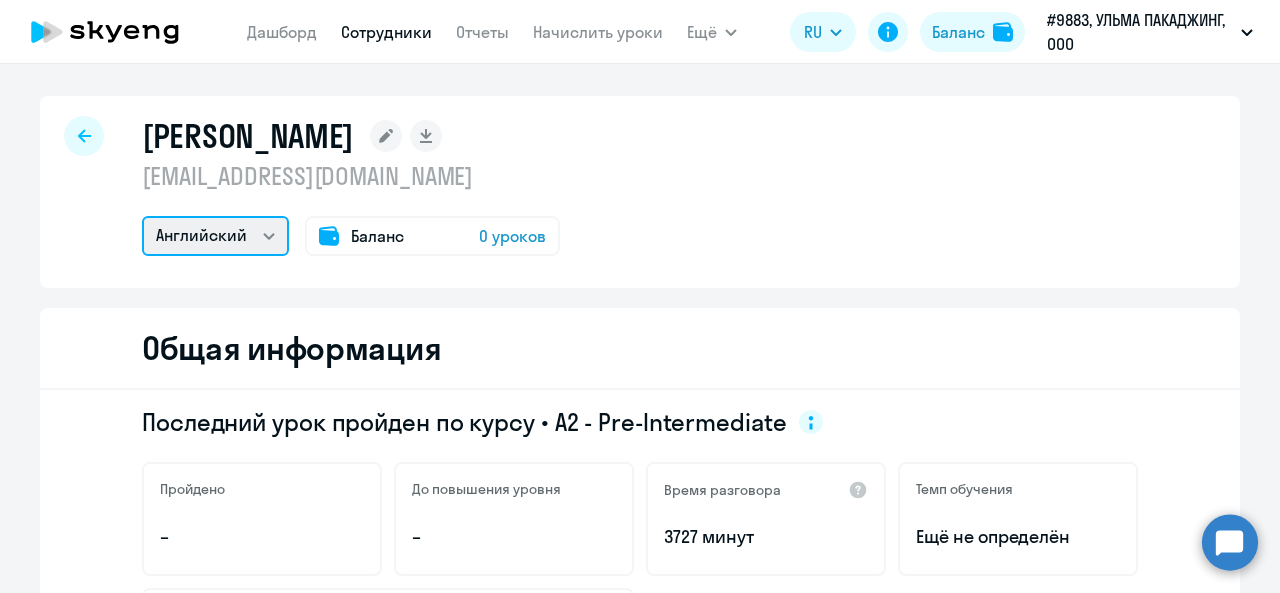 click on "Остальные   Английский" 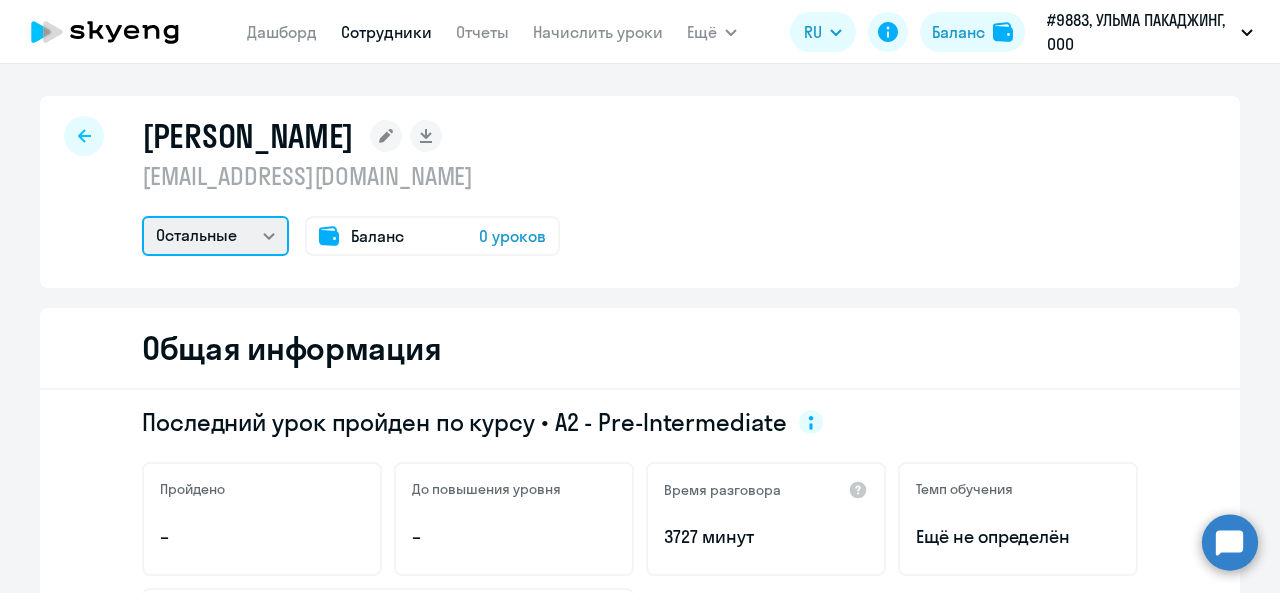 click on "Остальные   Английский" 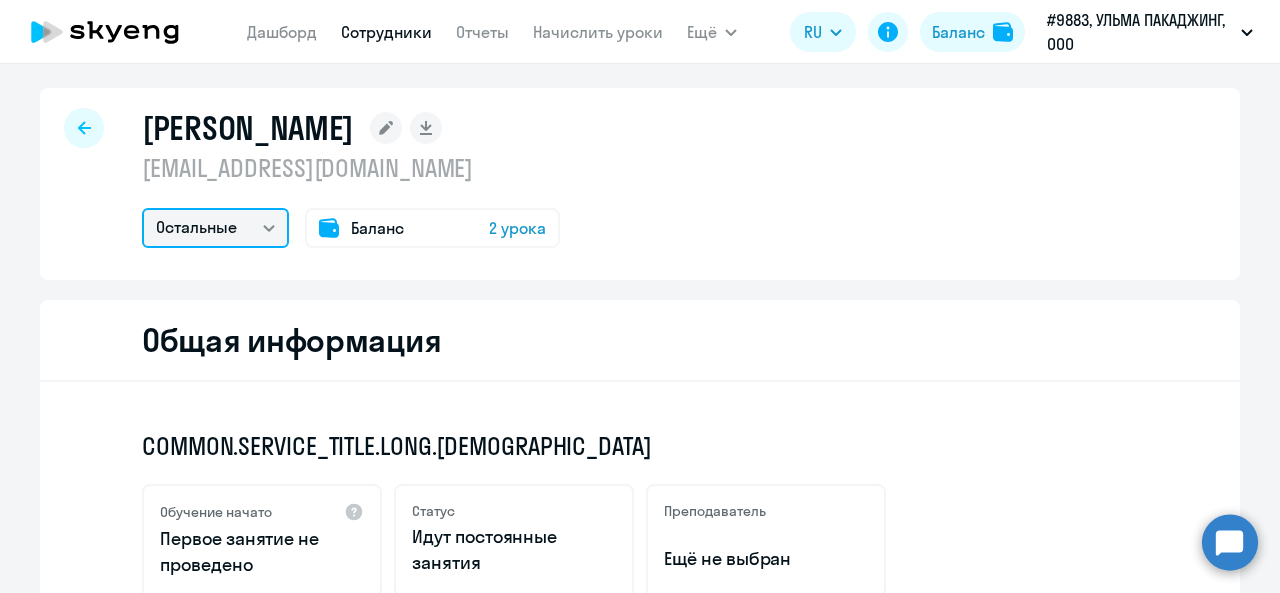 scroll, scrollTop: 0, scrollLeft: 0, axis: both 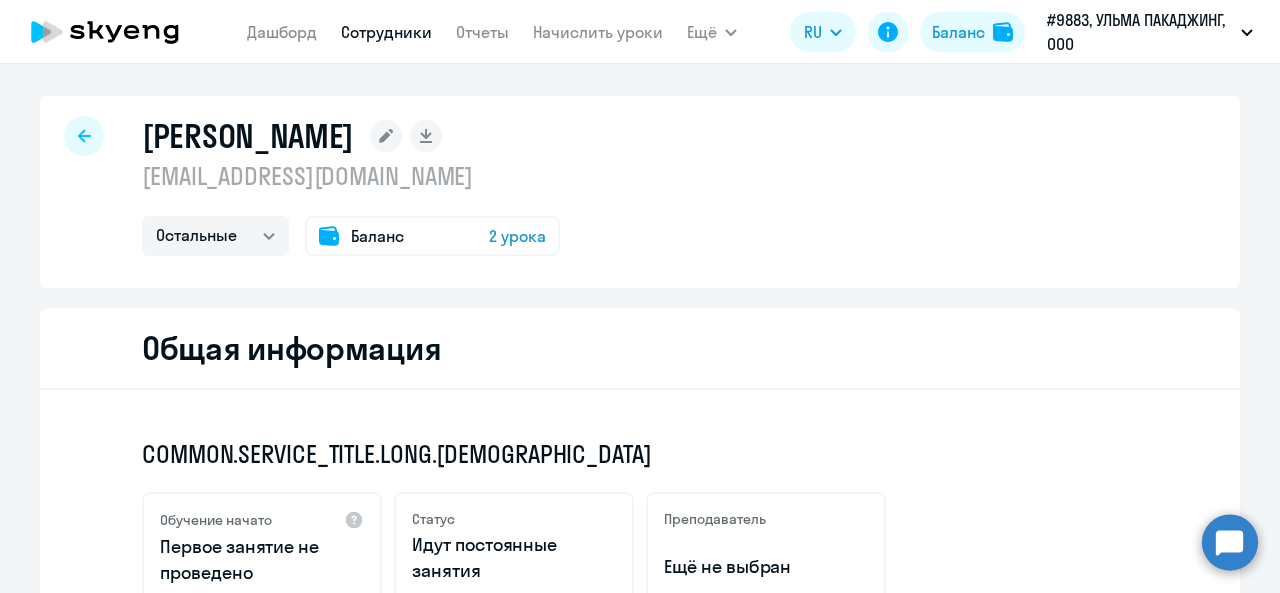click 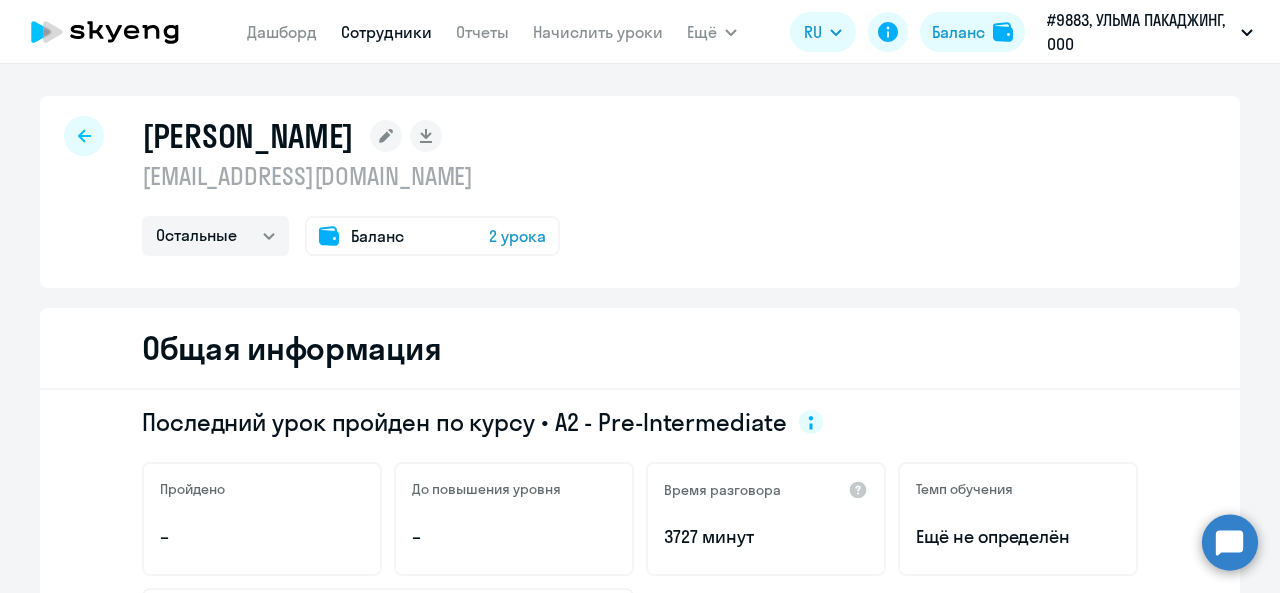 click 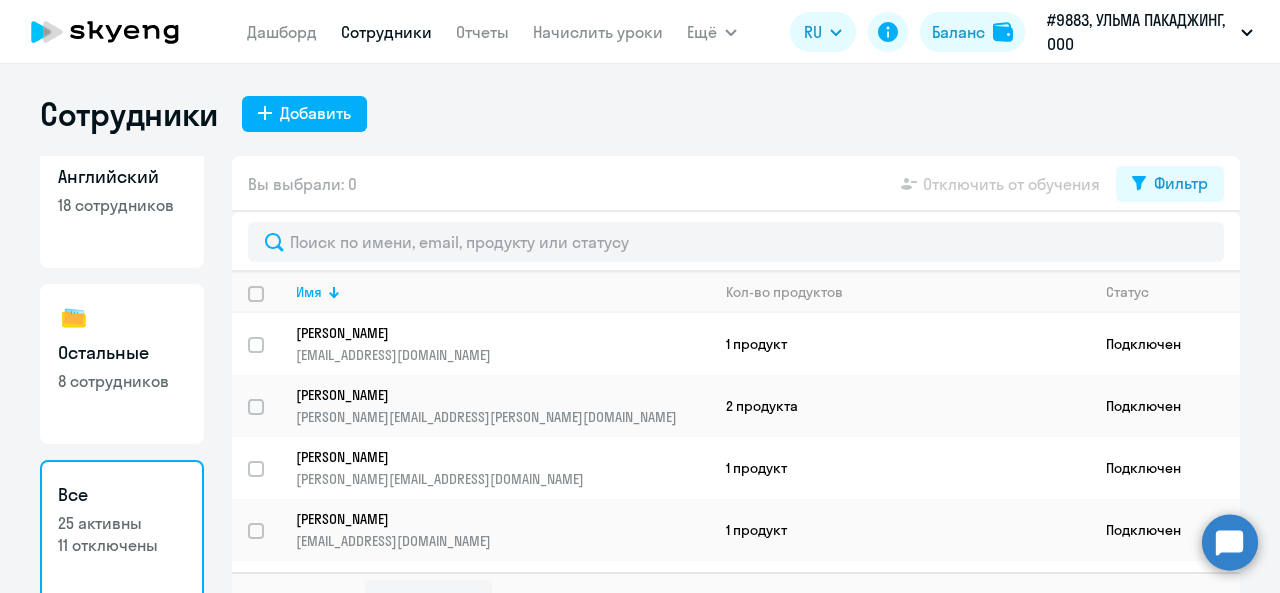 scroll, scrollTop: 74, scrollLeft: 0, axis: vertical 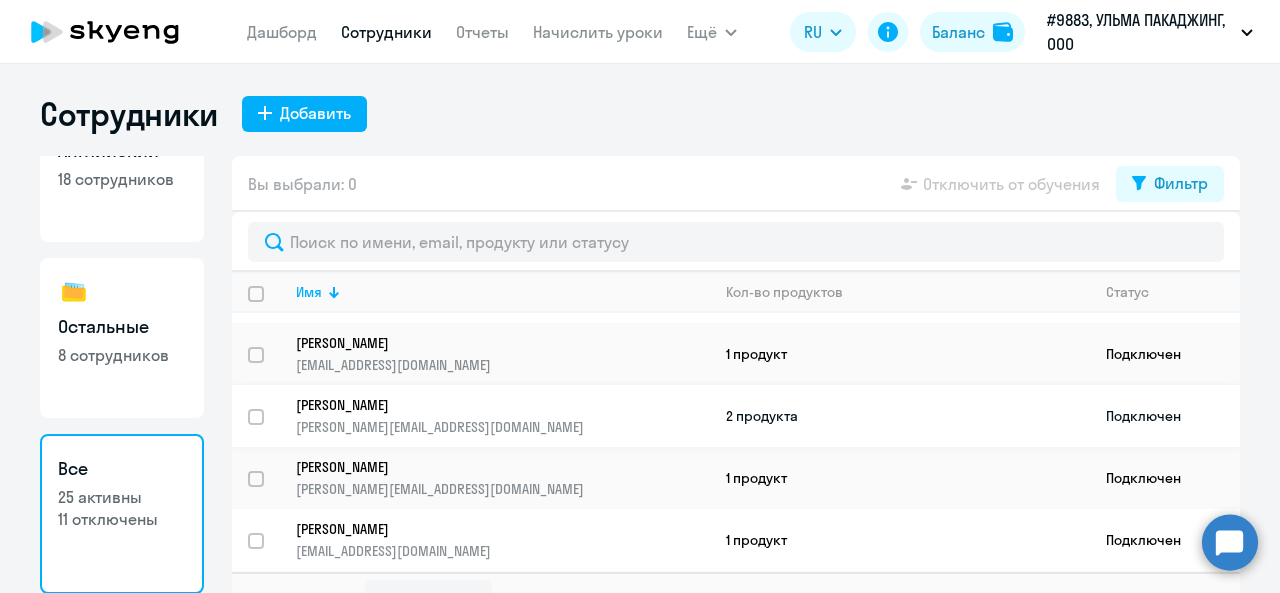 click on "2 продукта" 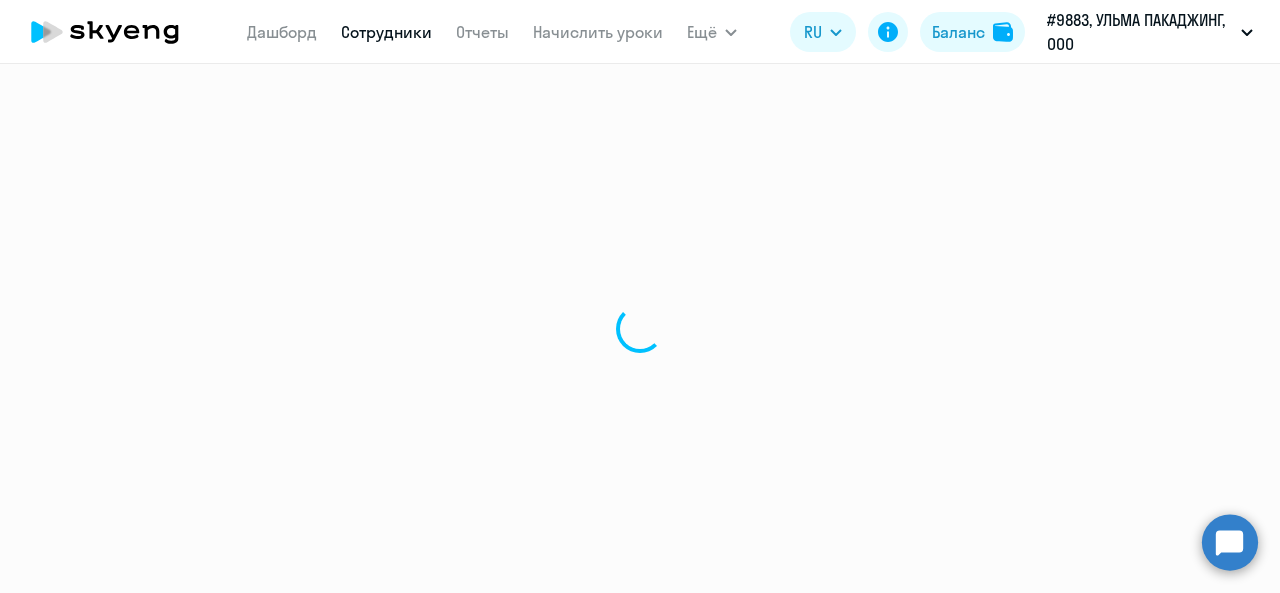 select on "english" 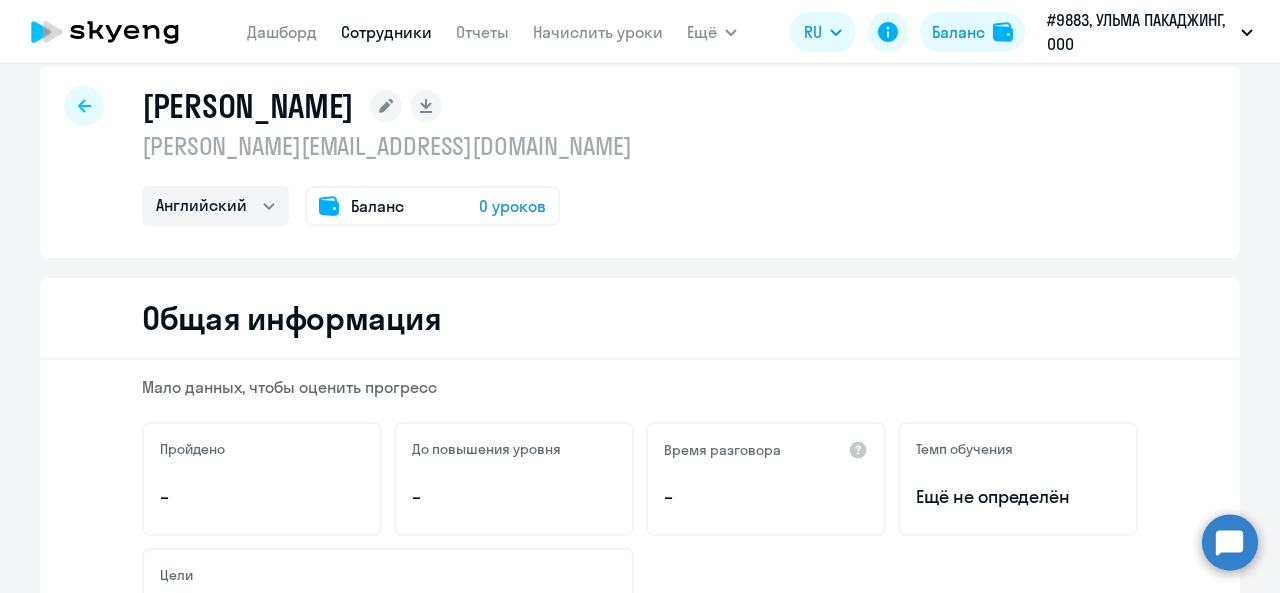 scroll, scrollTop: 0, scrollLeft: 0, axis: both 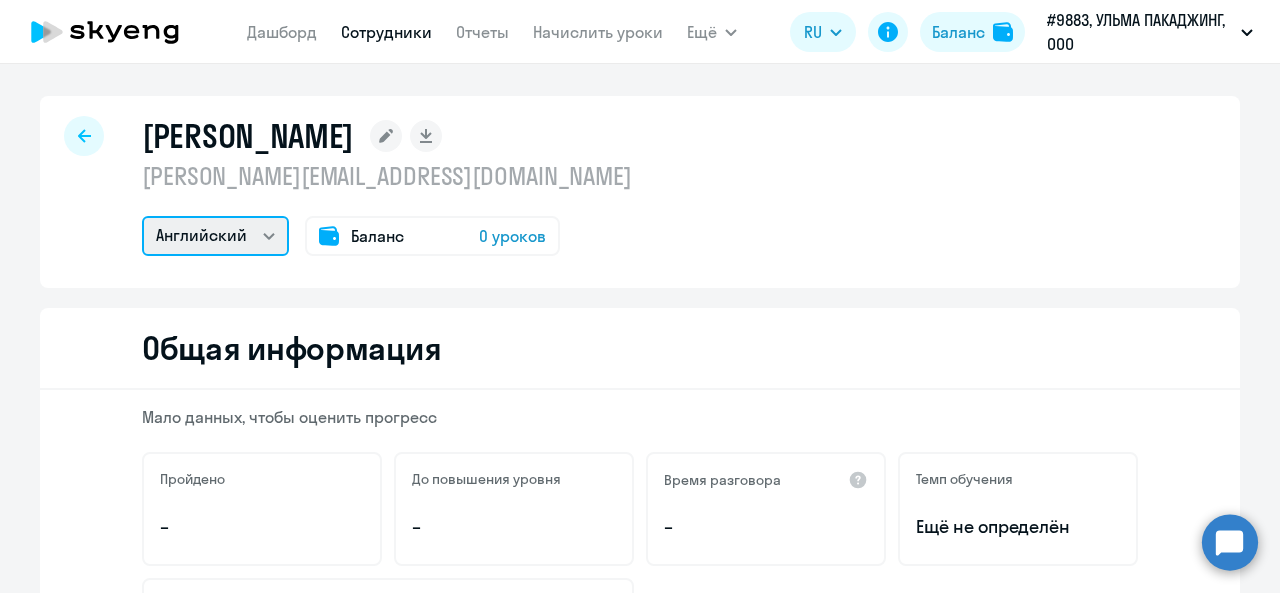 click on "Английский" 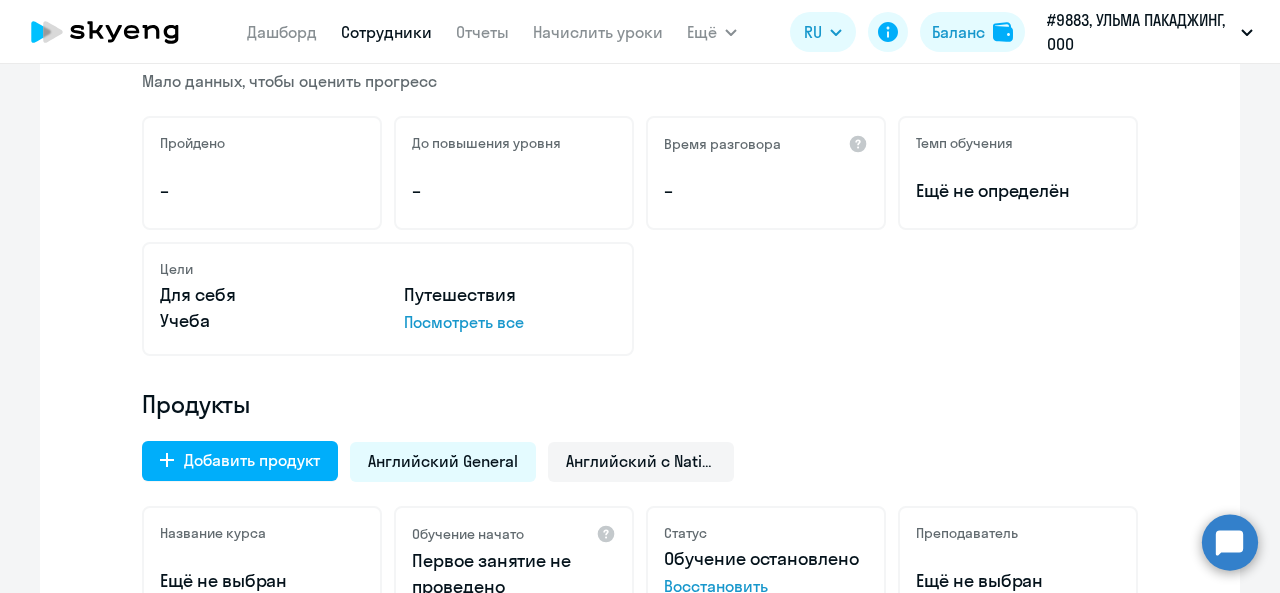 scroll, scrollTop: 400, scrollLeft: 0, axis: vertical 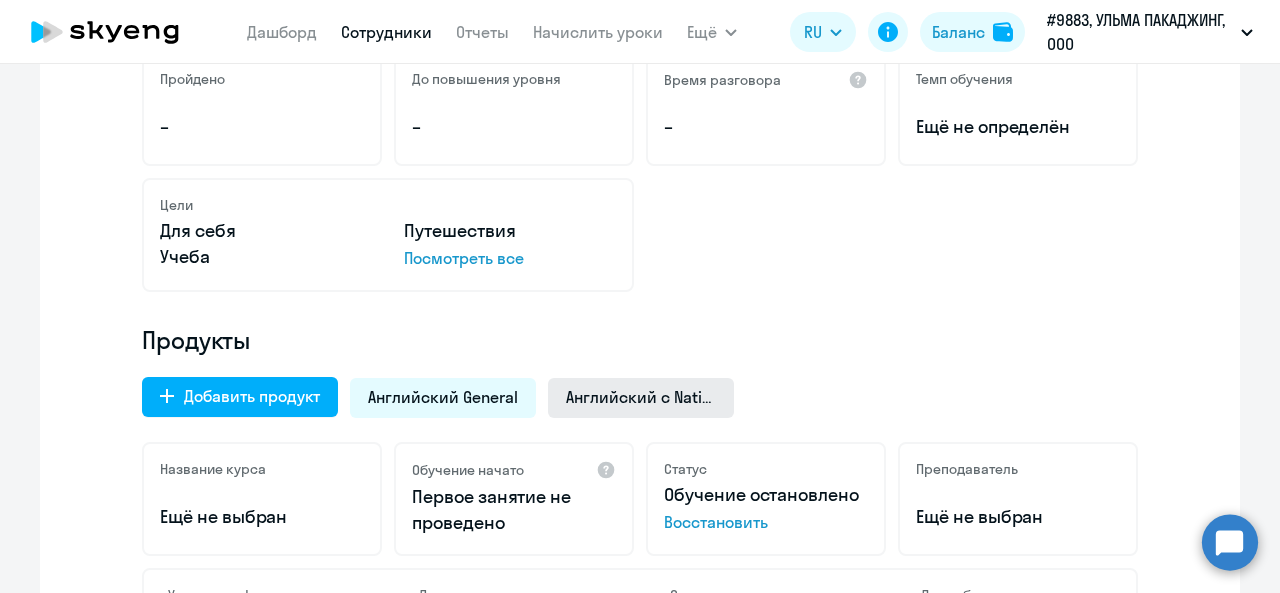 click on "Английский с Native" 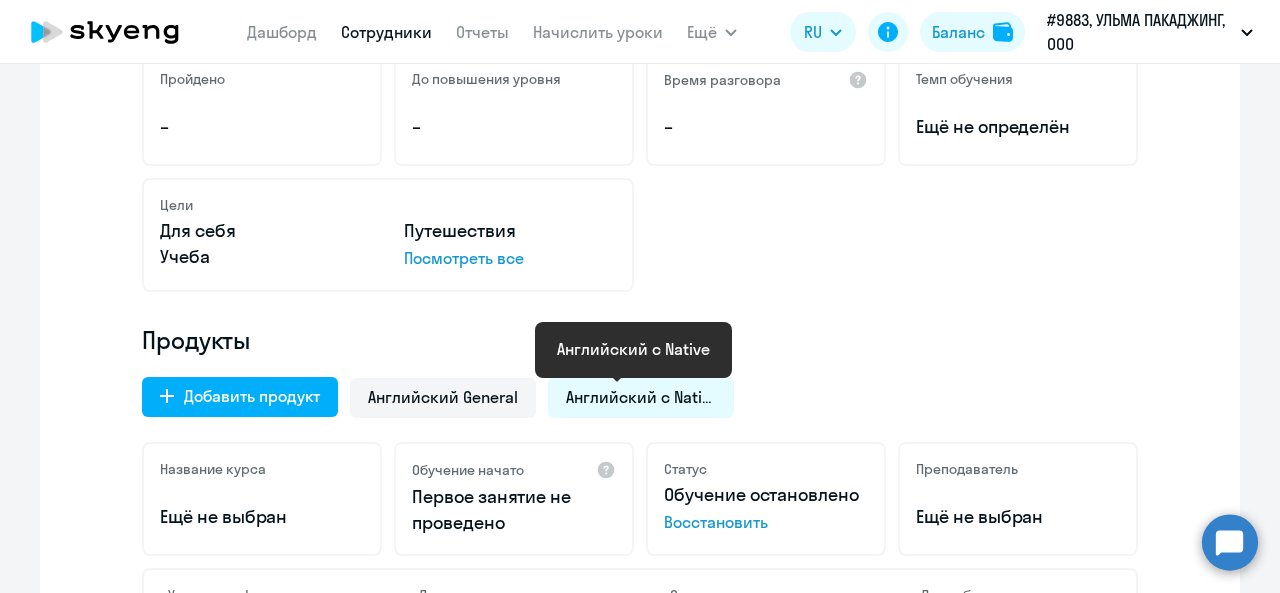 click on "Английский с Native" 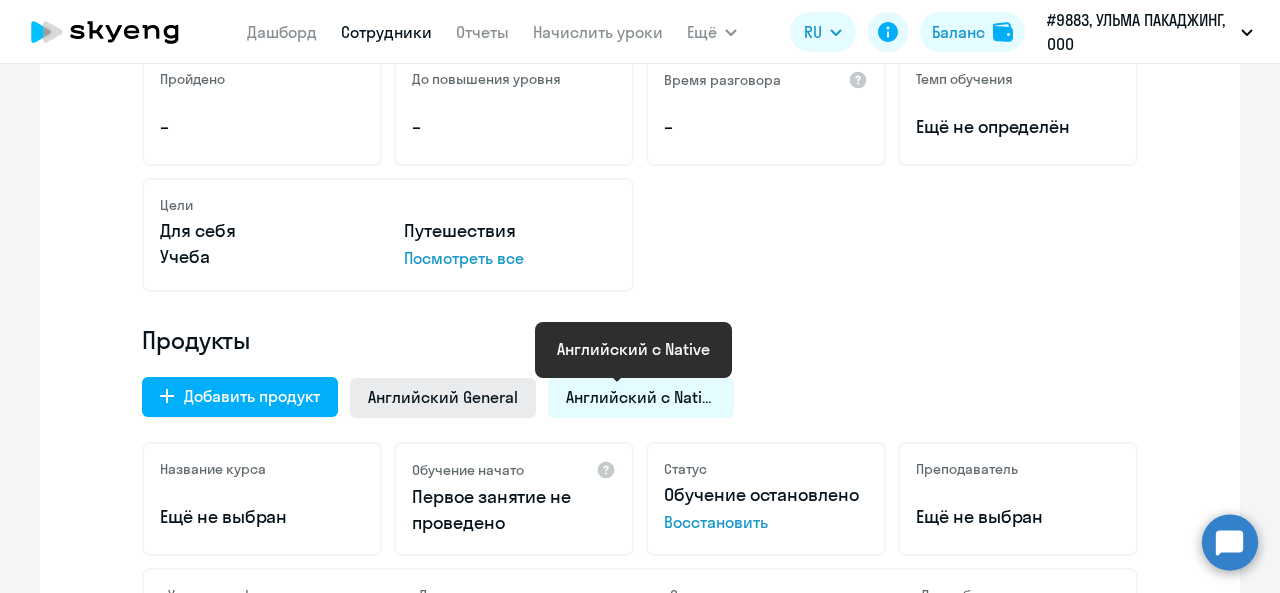 click on "Английский General" 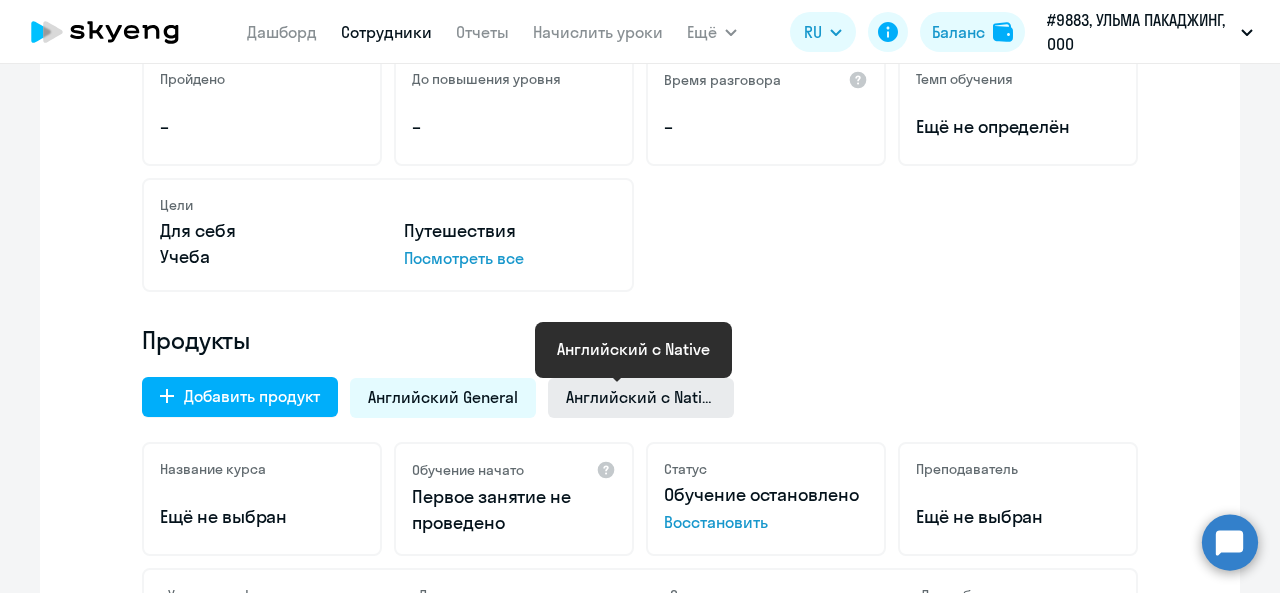 click on "Английский с Native" 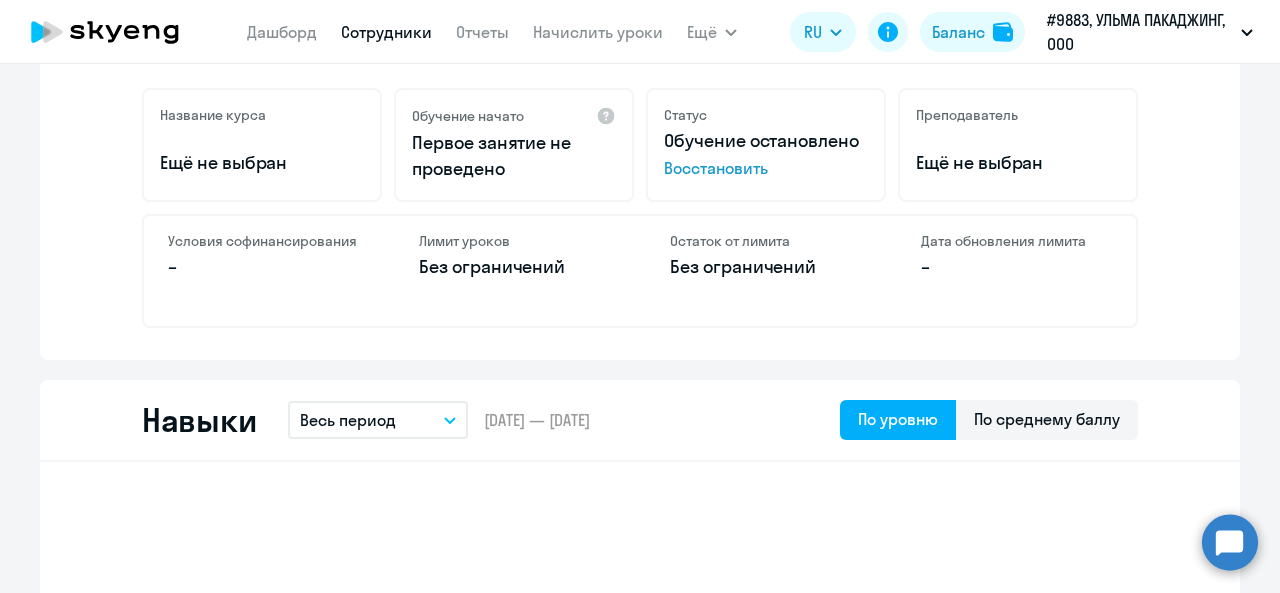 scroll, scrollTop: 800, scrollLeft: 0, axis: vertical 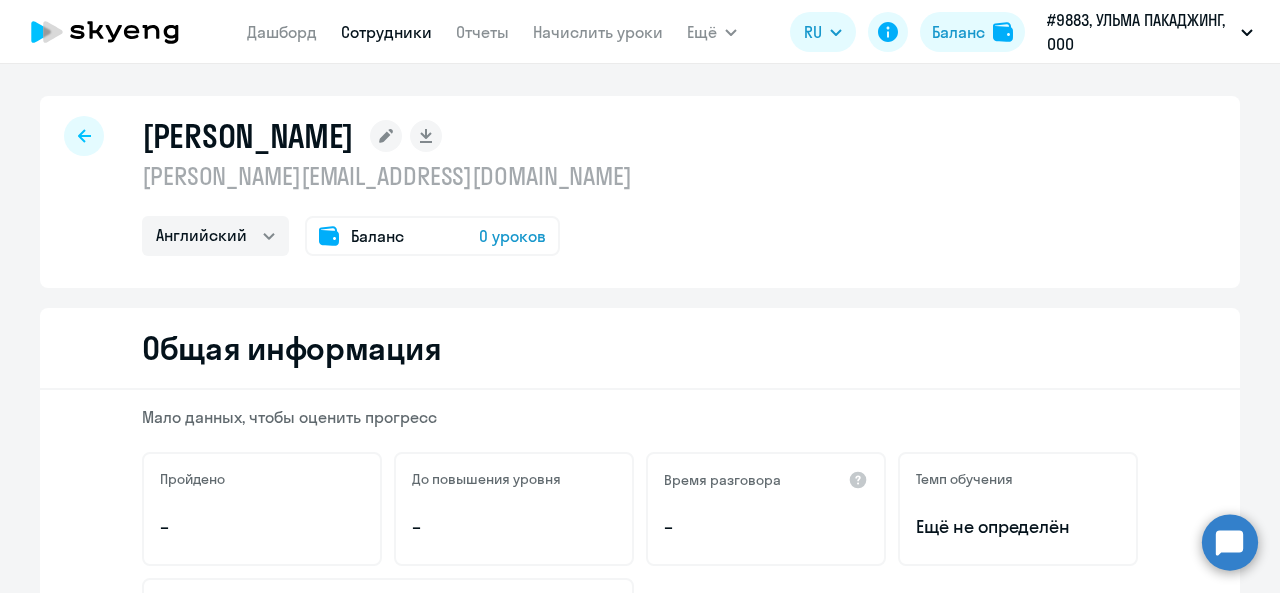 select on "30" 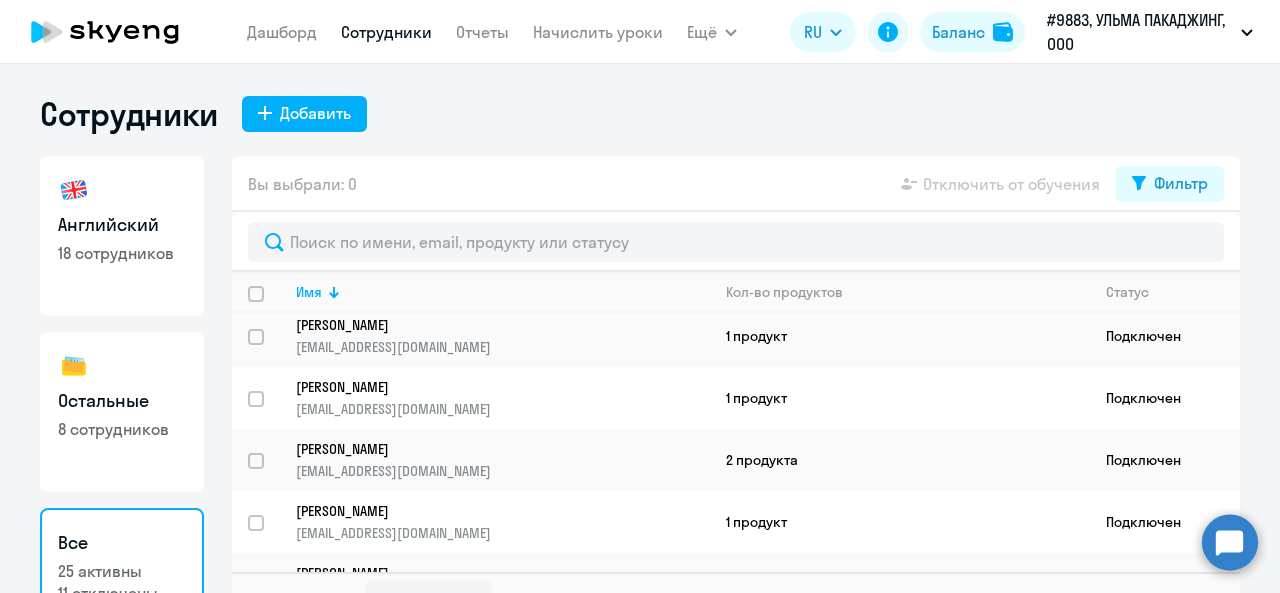 scroll, scrollTop: 1000, scrollLeft: 0, axis: vertical 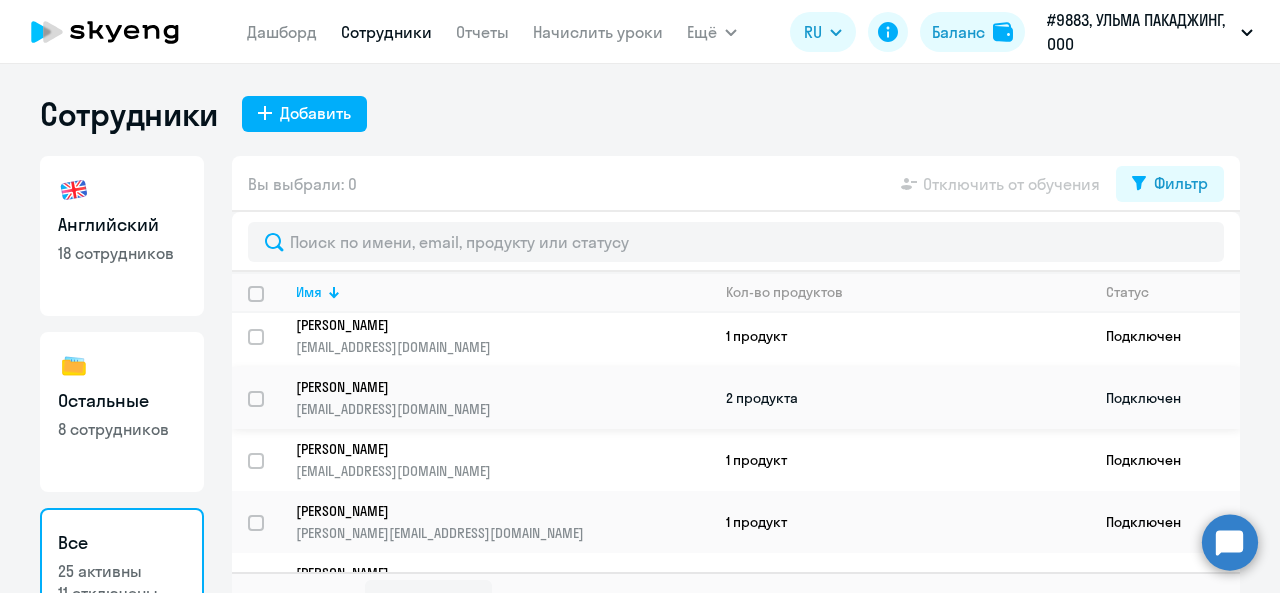 click on "2 продукта" 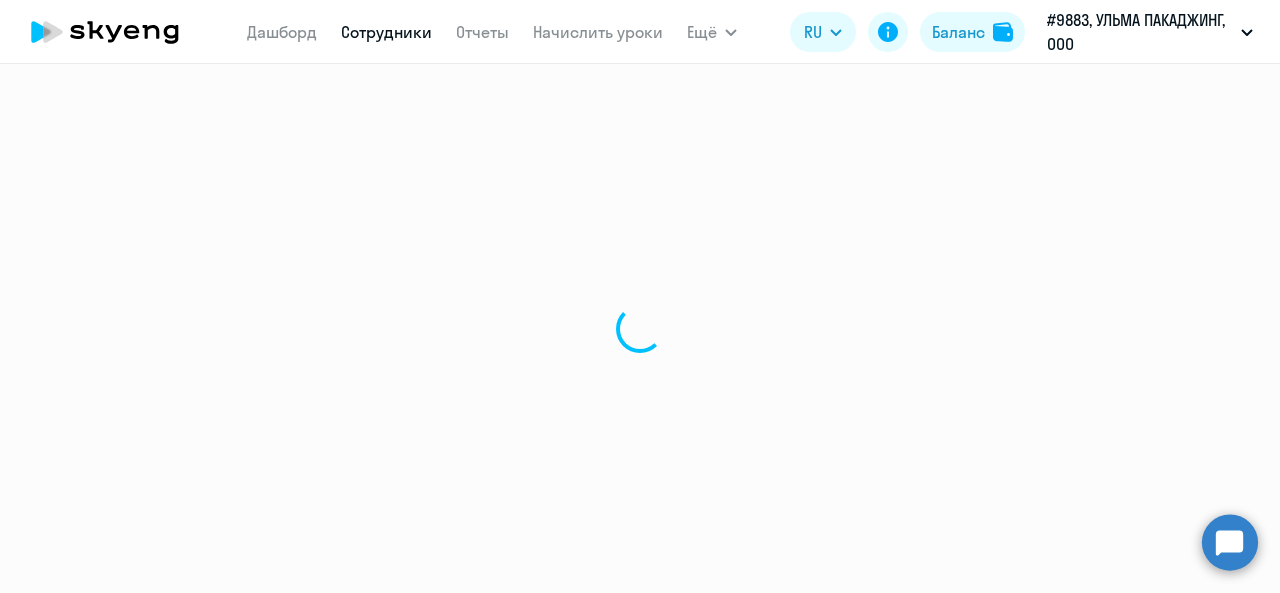 select on "english" 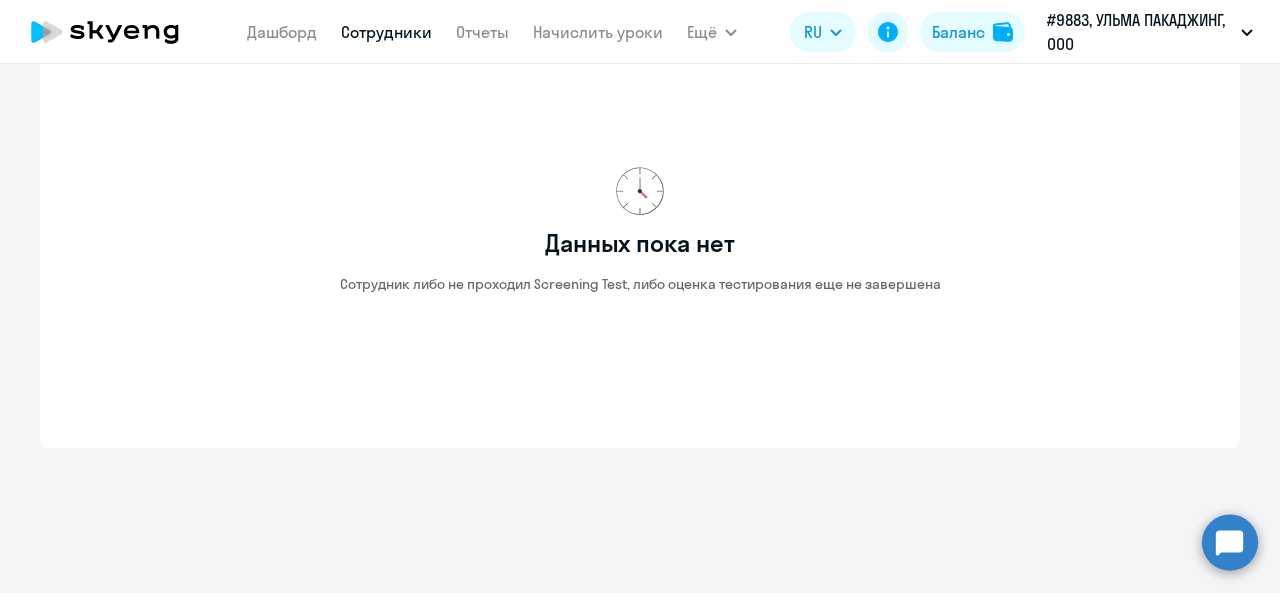 scroll, scrollTop: 3536, scrollLeft: 0, axis: vertical 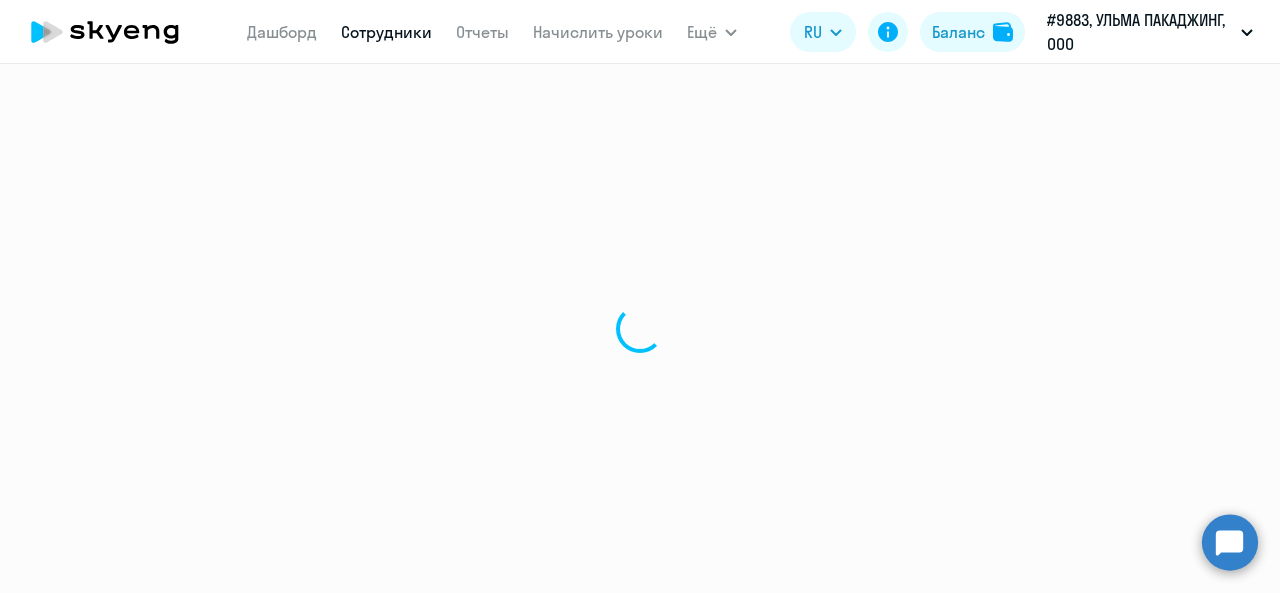 select on "30" 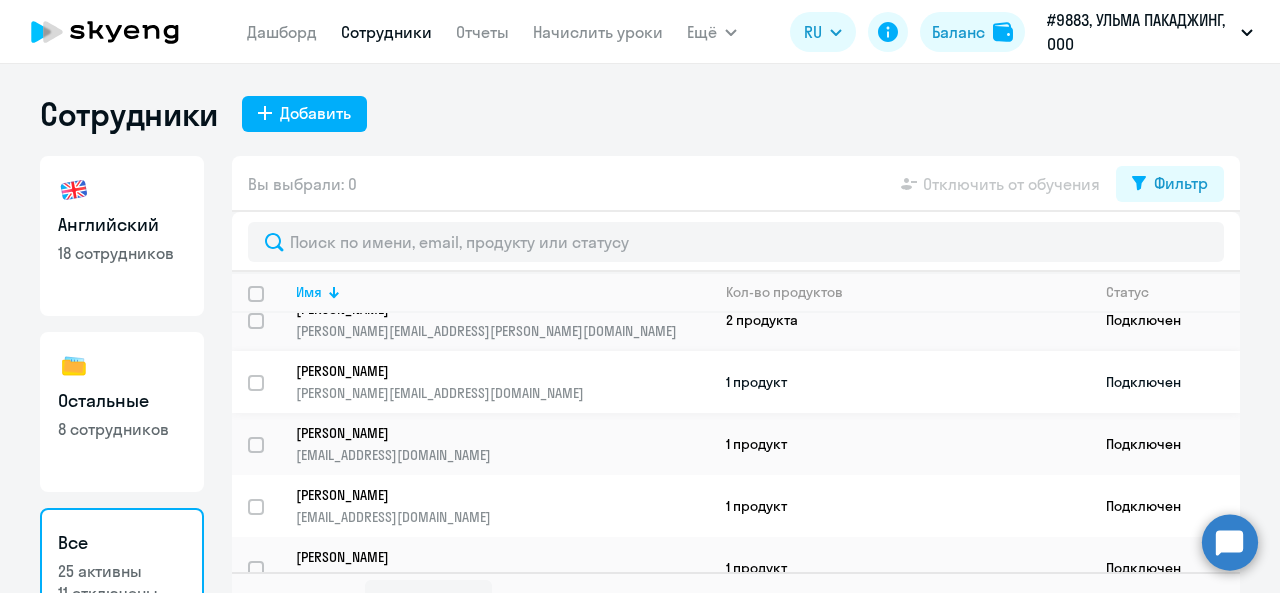 scroll, scrollTop: 57, scrollLeft: 0, axis: vertical 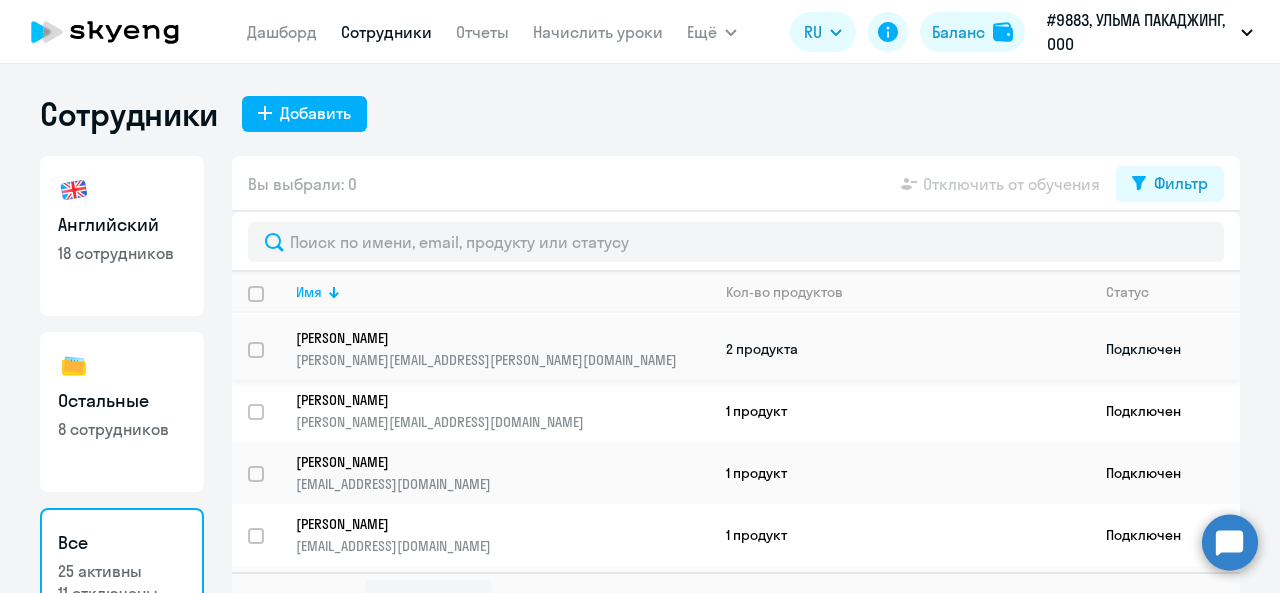 click on "2 продукта" 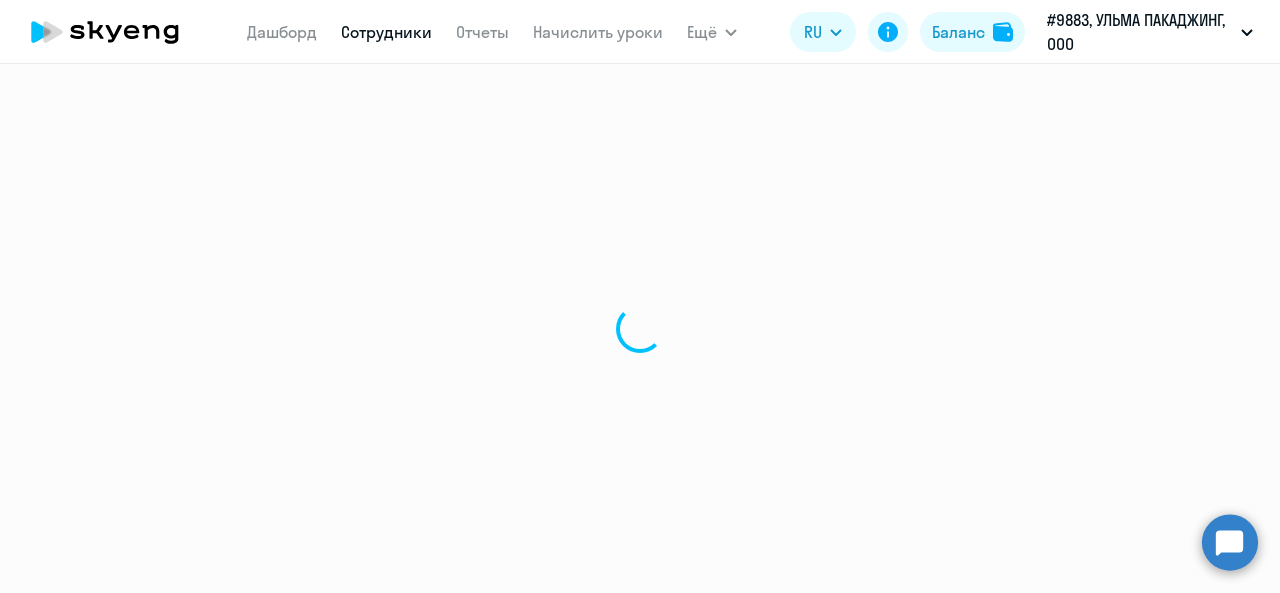 select on "english" 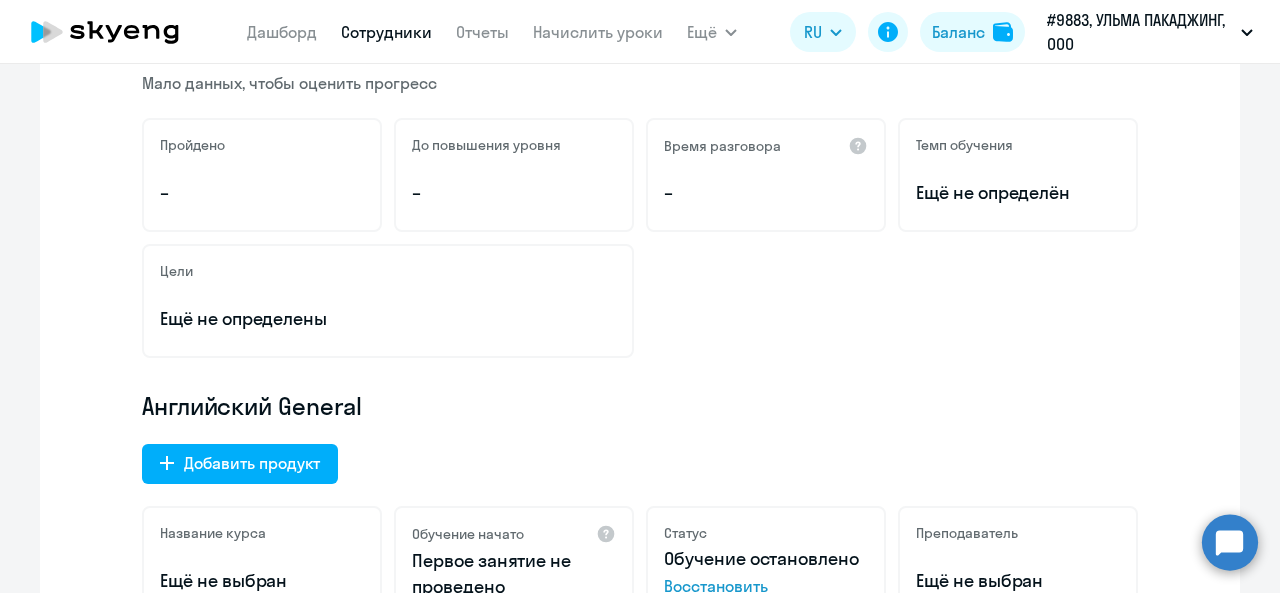 scroll, scrollTop: 0, scrollLeft: 0, axis: both 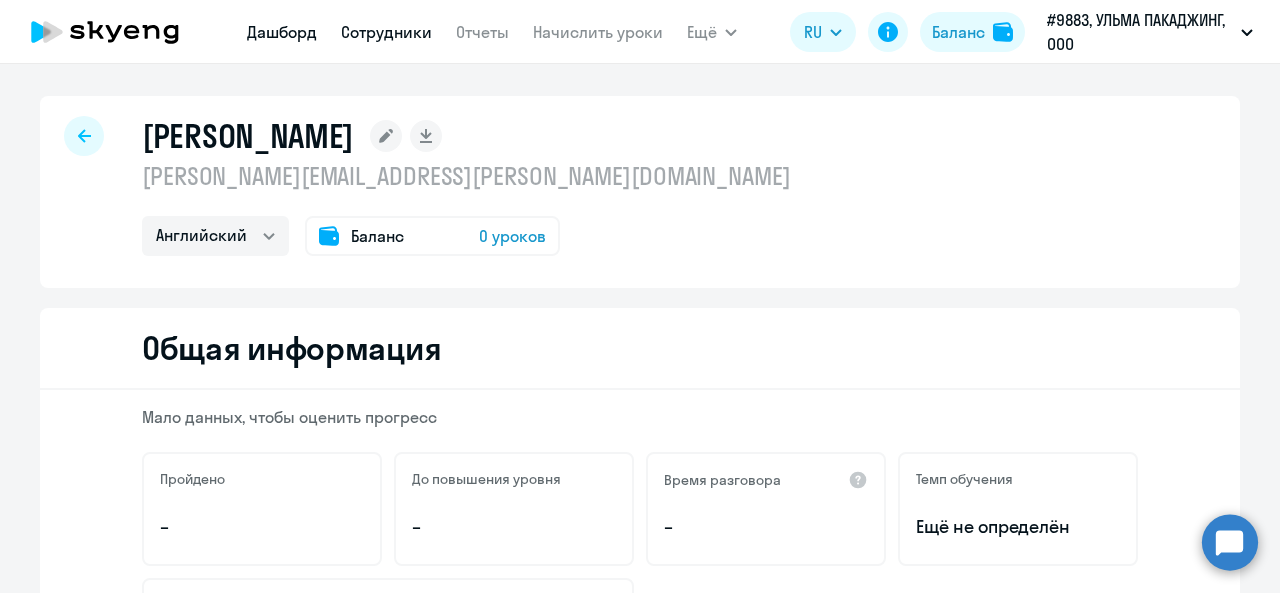click on "Дашборд" at bounding box center [282, 32] 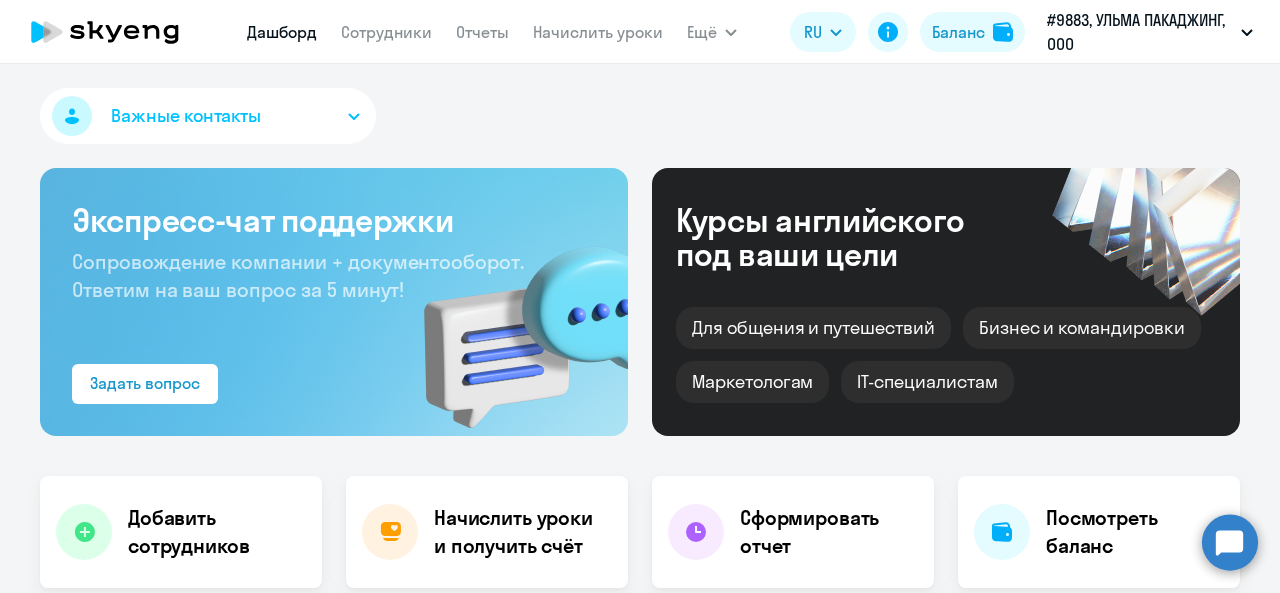 click 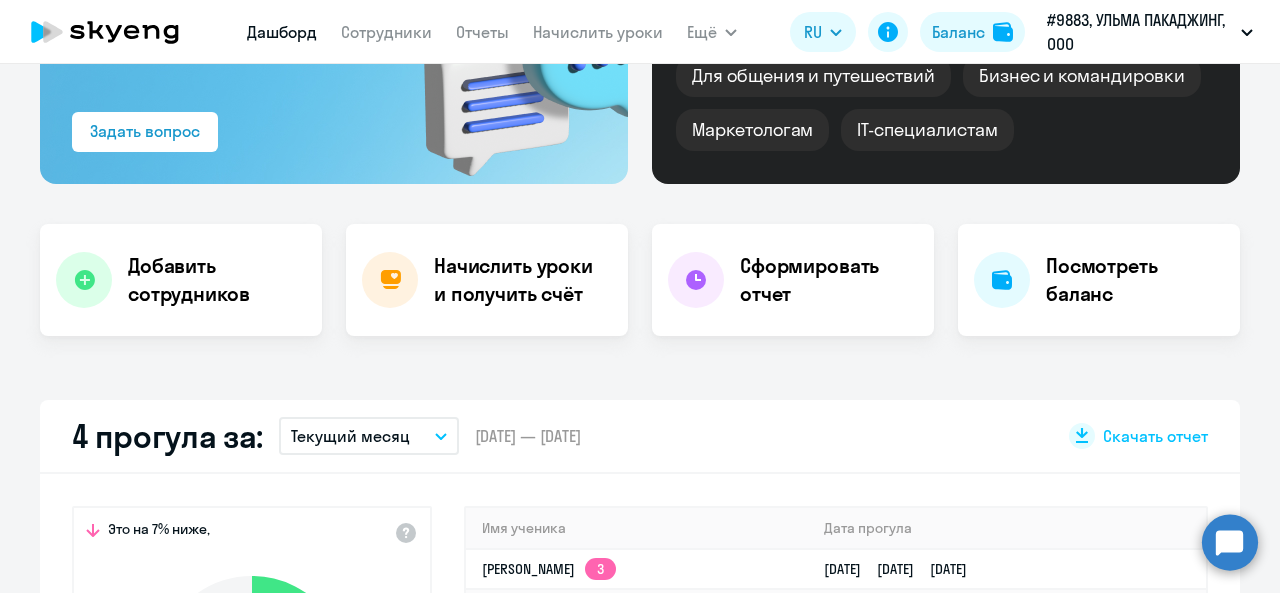 scroll, scrollTop: 0, scrollLeft: 0, axis: both 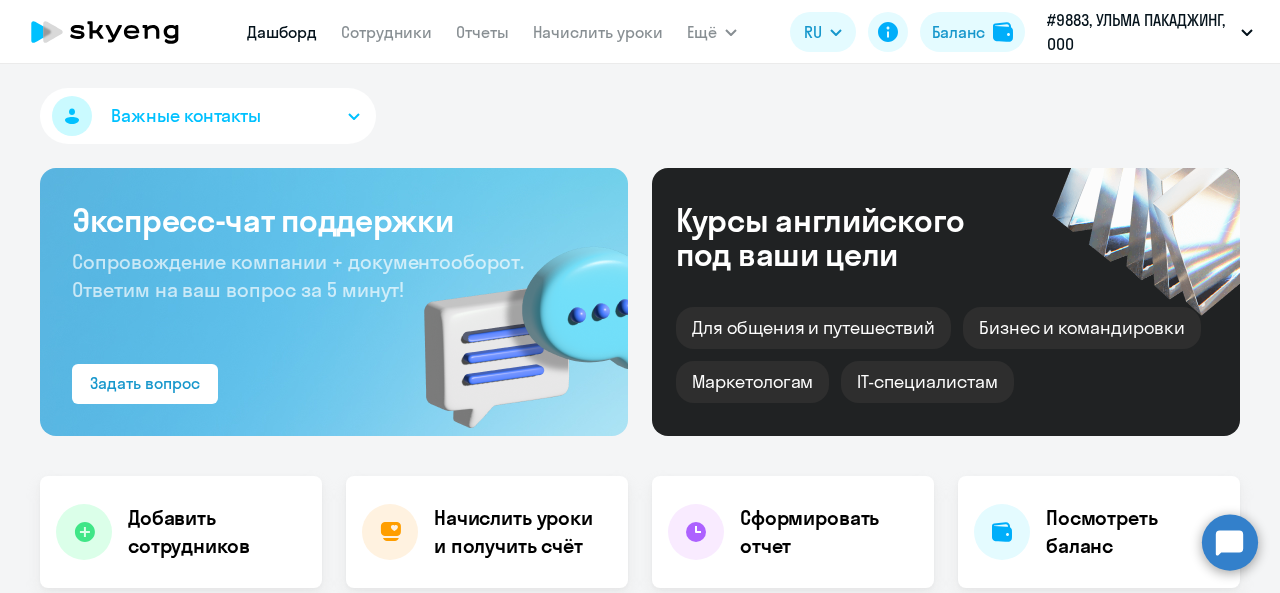 click 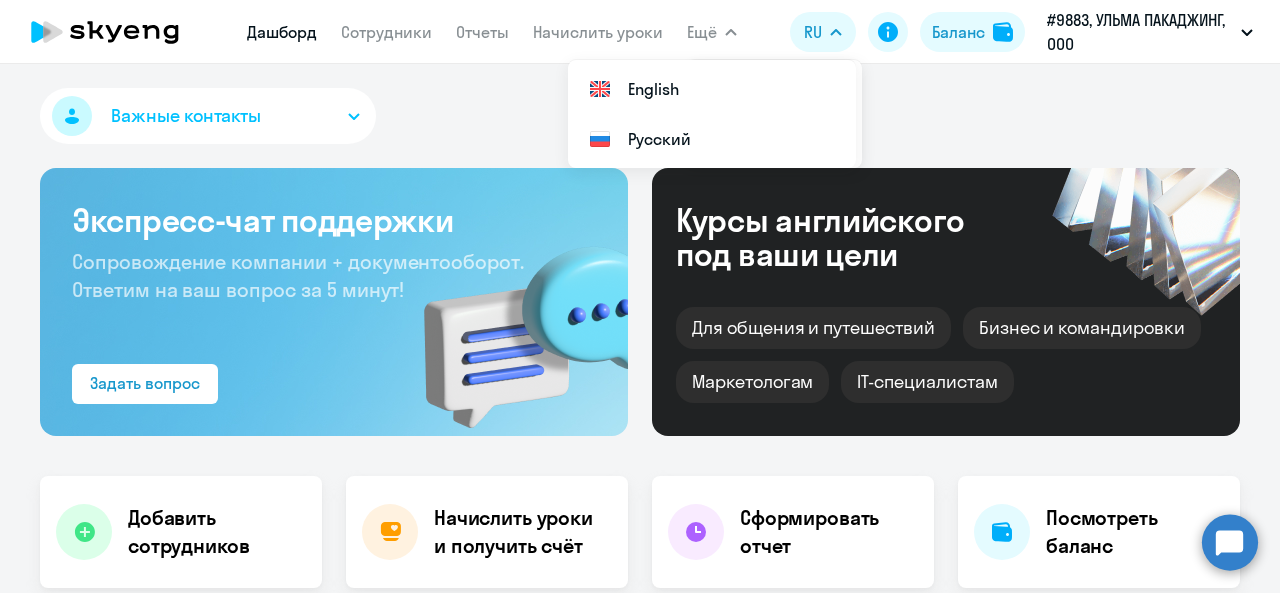 click 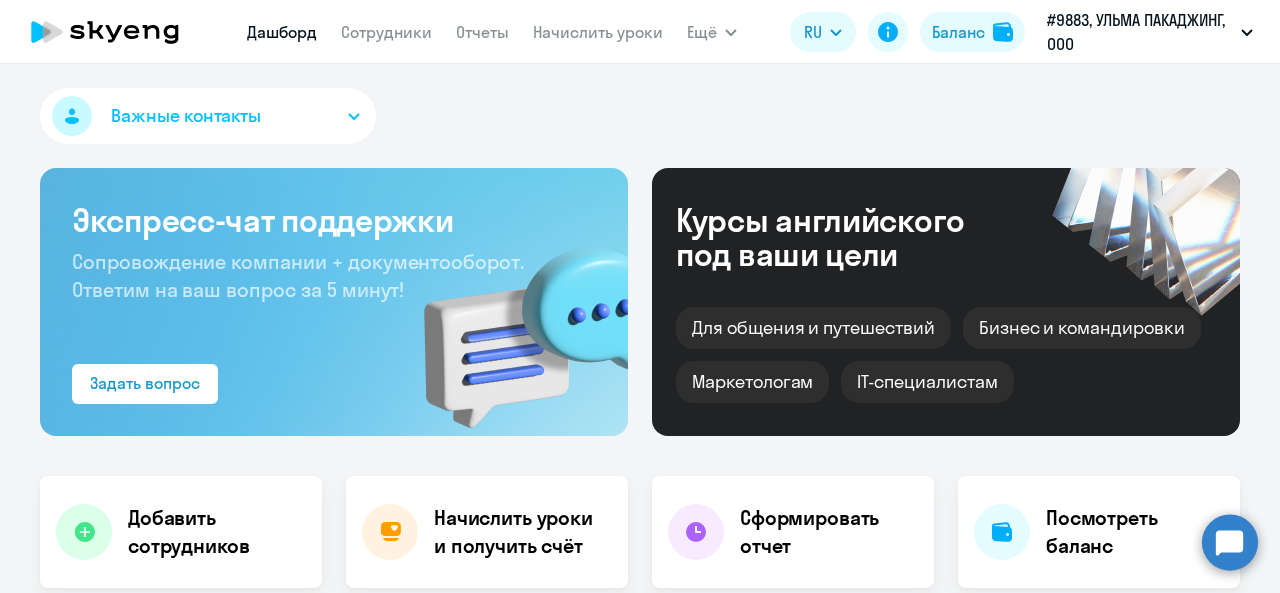 click 